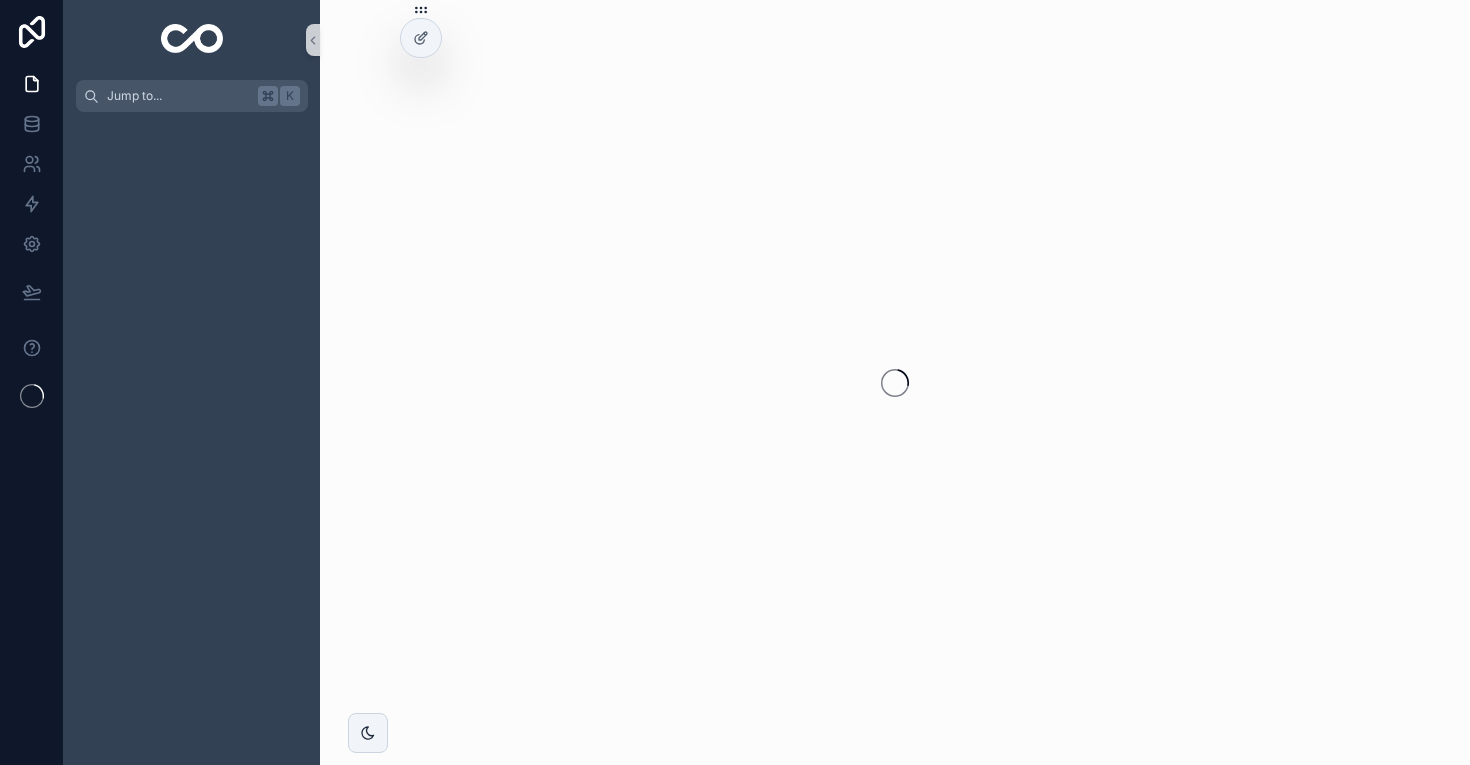 scroll, scrollTop: 0, scrollLeft: 0, axis: both 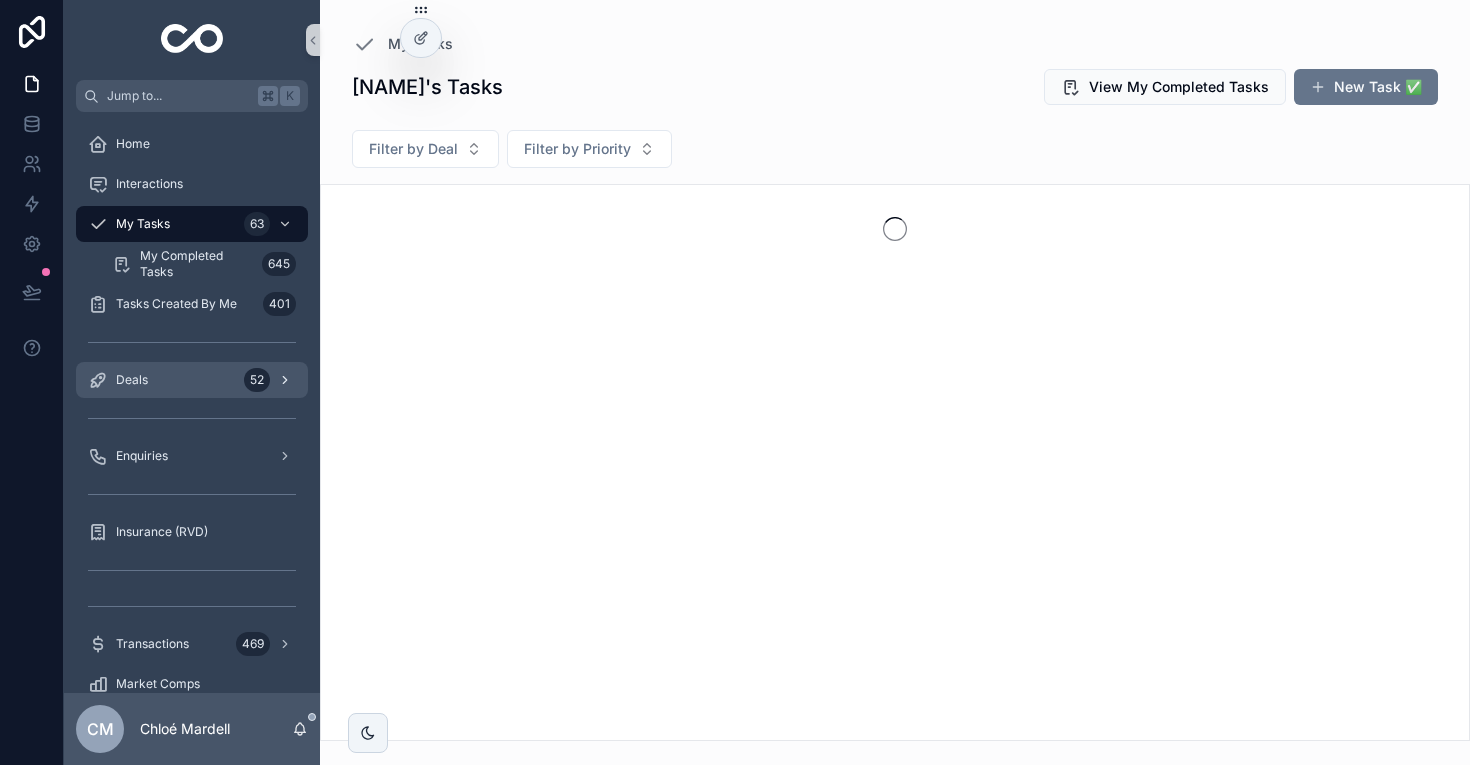 click on "Deals 52" at bounding box center (192, 380) 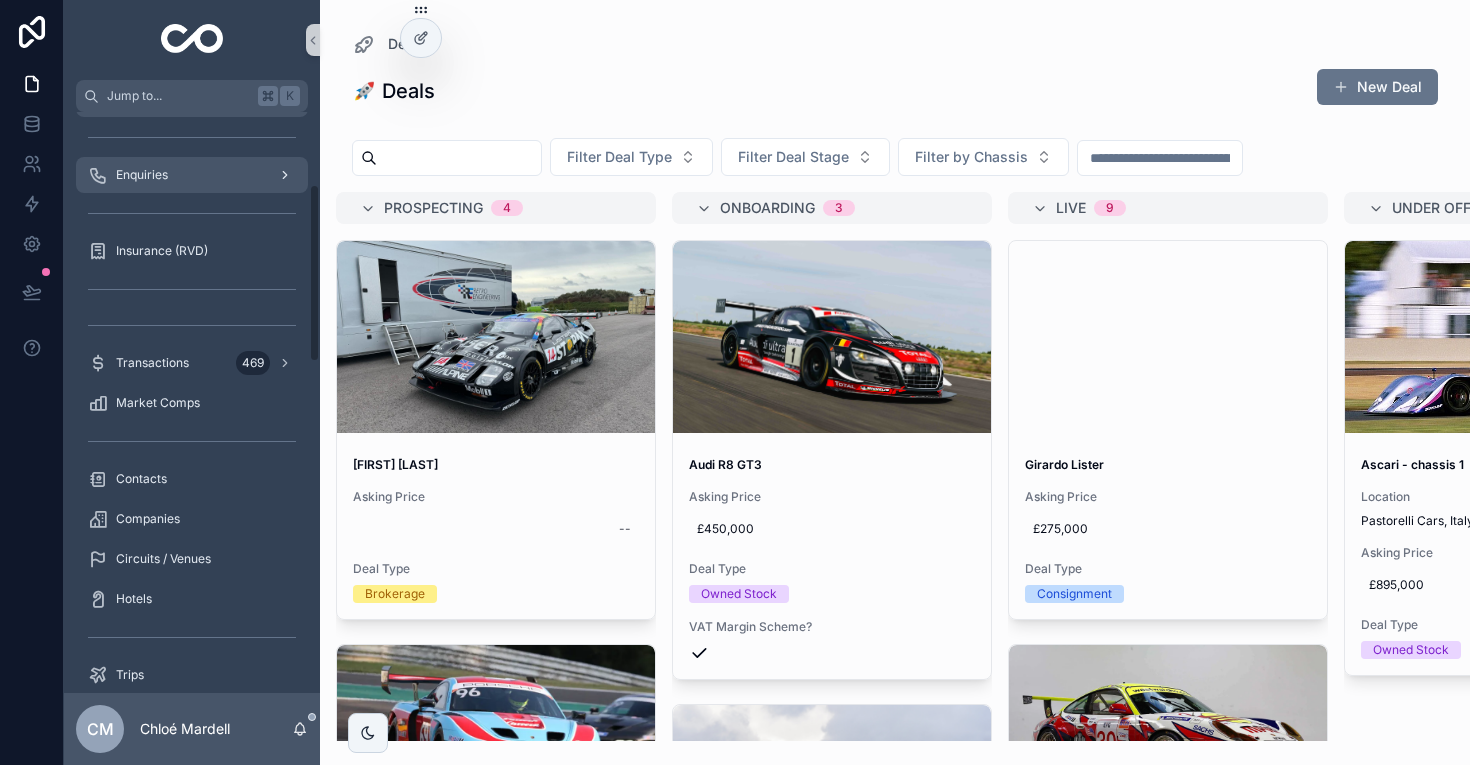 scroll, scrollTop: 247, scrollLeft: 0, axis: vertical 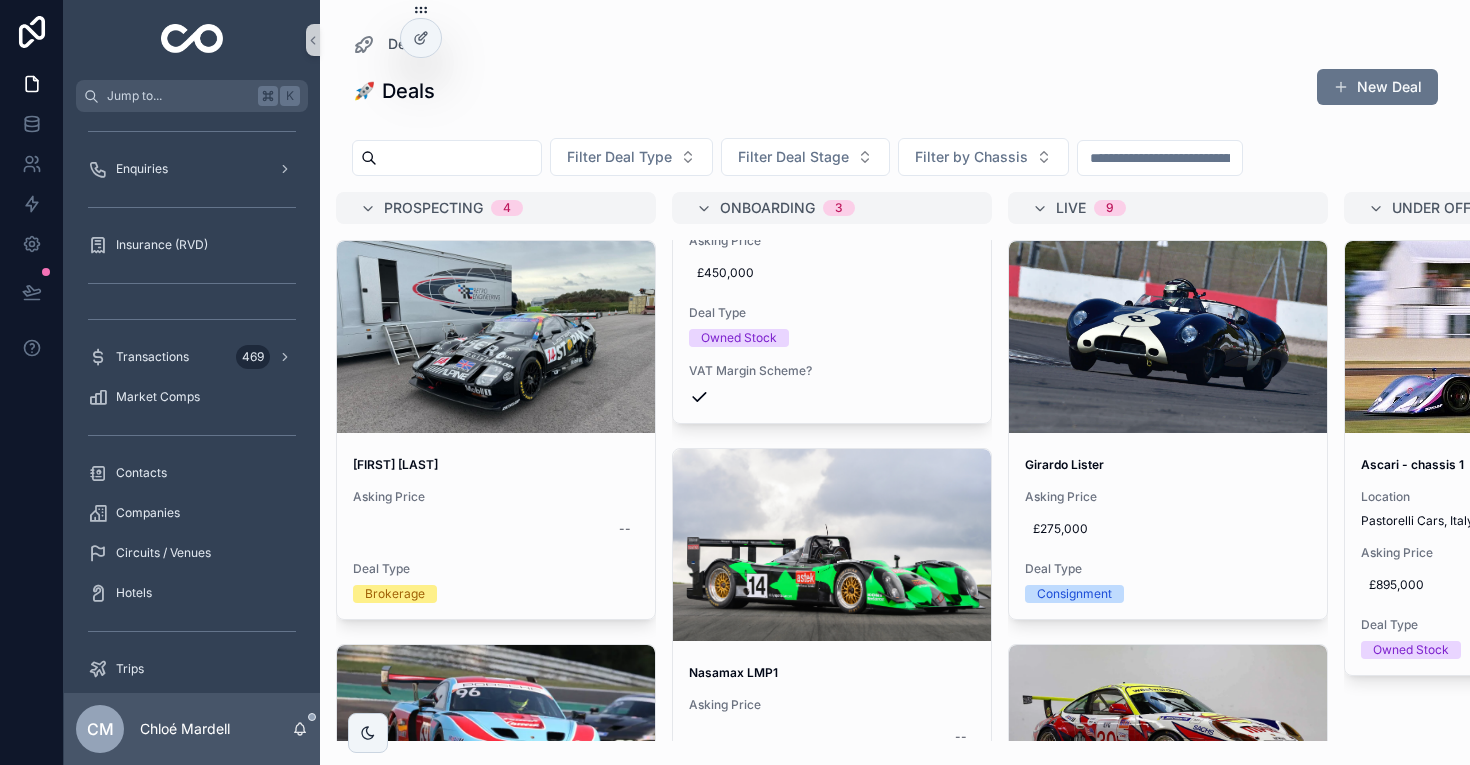 click at bounding box center [1168, 741] 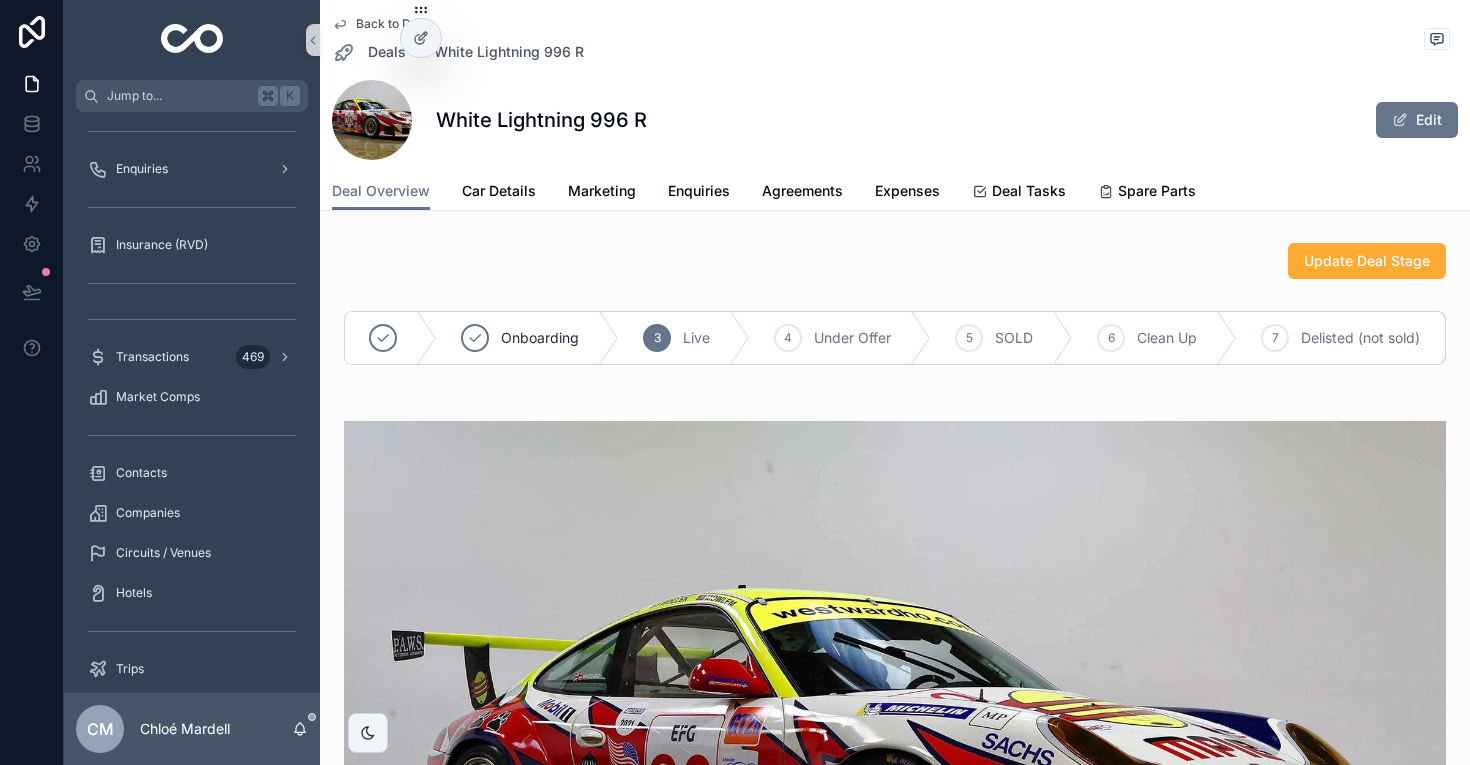 click on "White Lightning 996 R Edit" at bounding box center (895, 120) 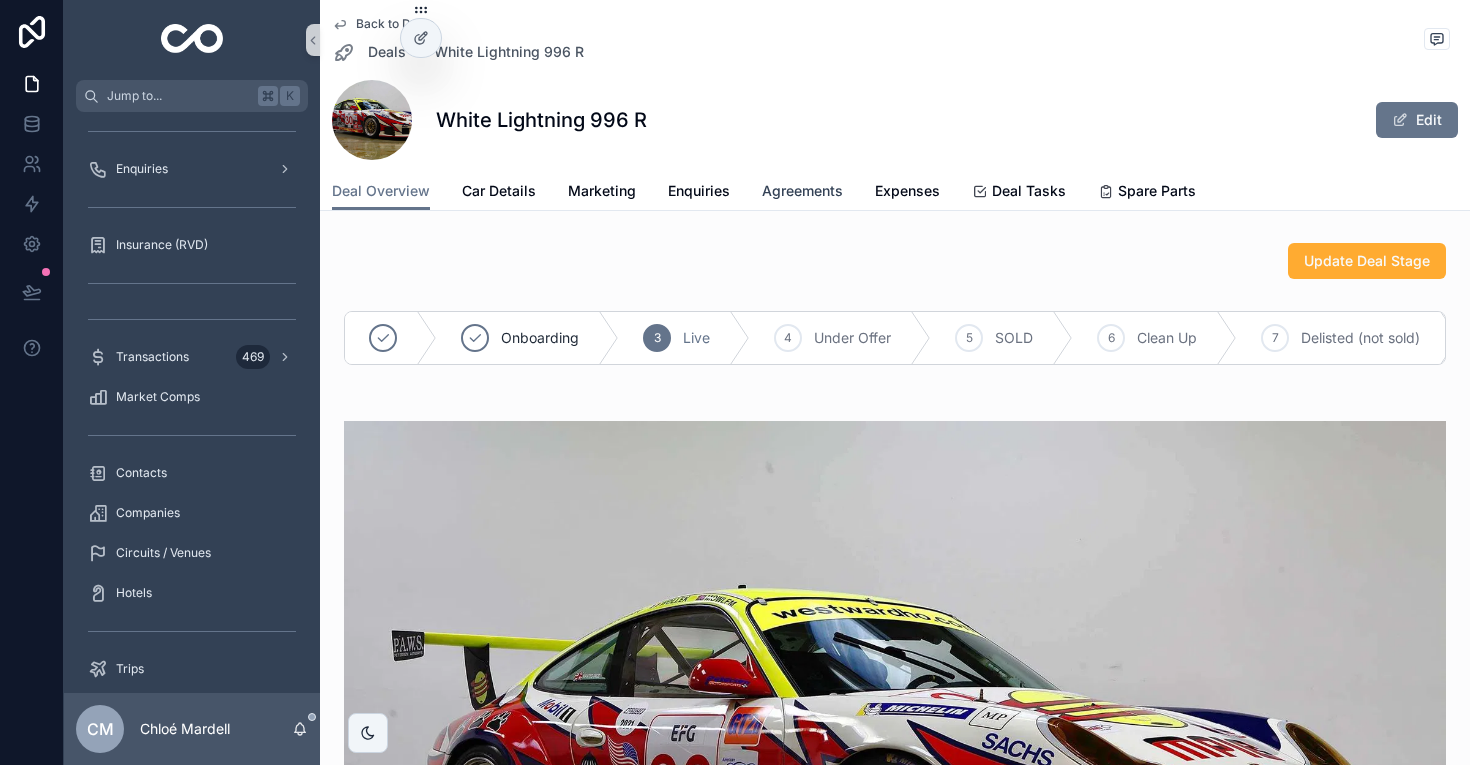 click on "Agreements" at bounding box center (802, 191) 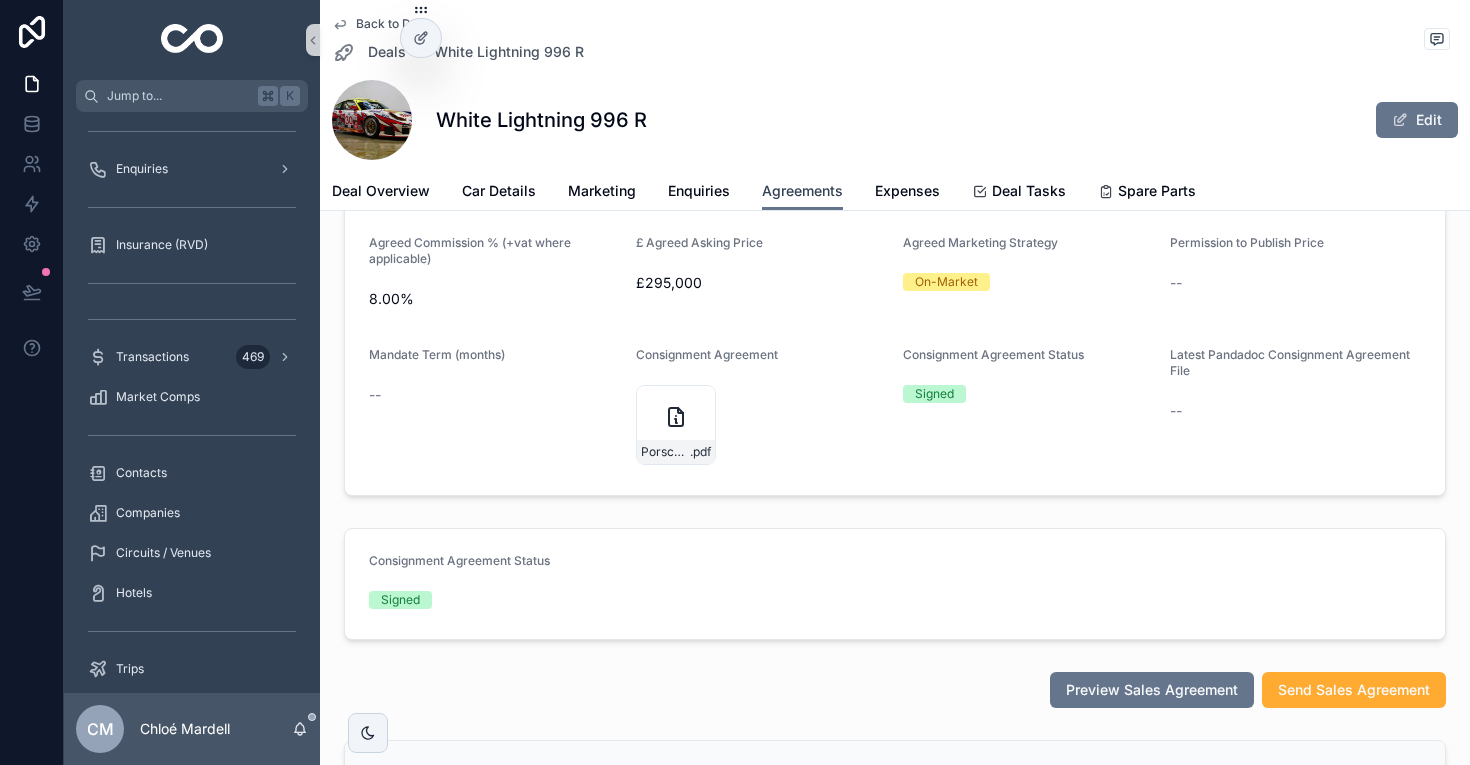 scroll, scrollTop: 394, scrollLeft: 0, axis: vertical 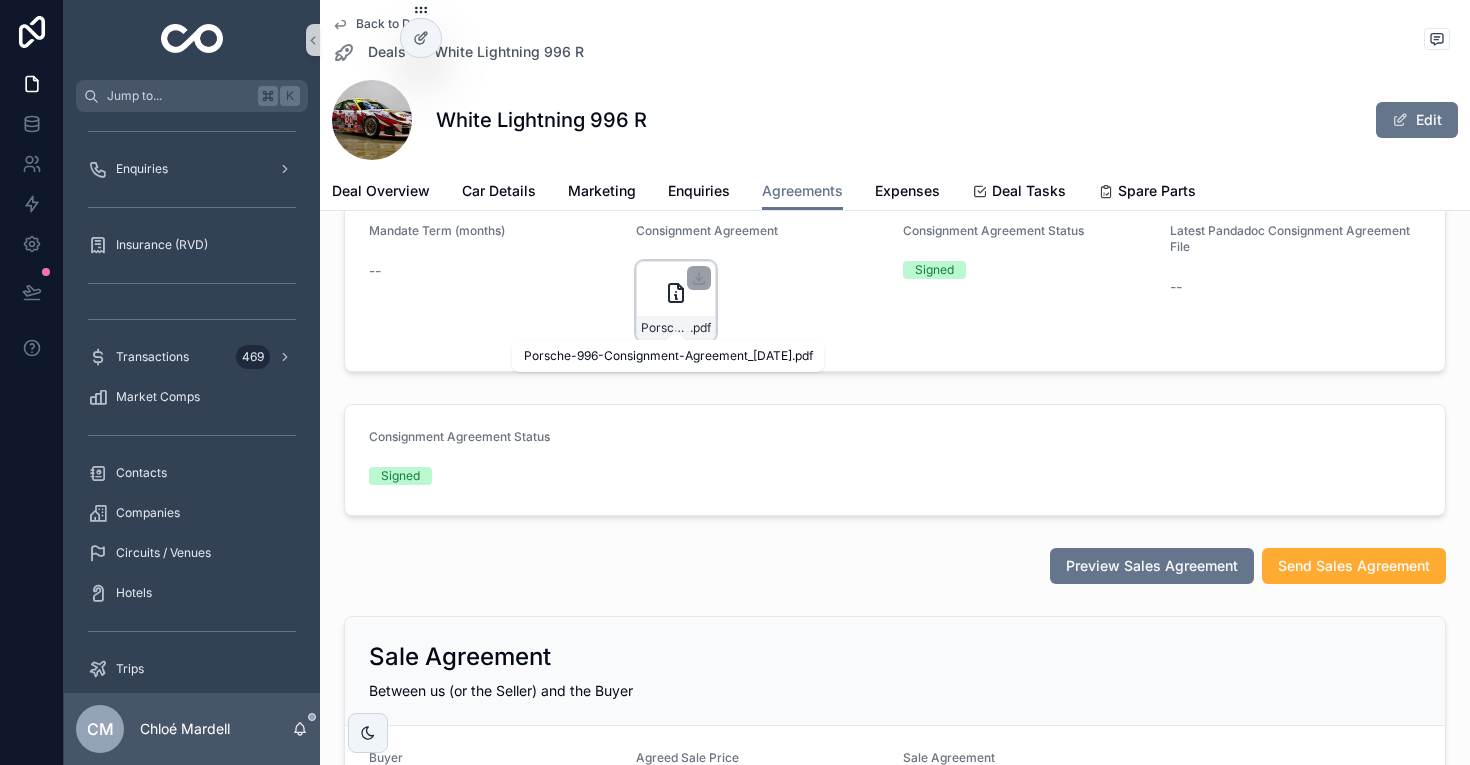 click on "Porsche-996-Consignment-Agreement_[DATE] .pdf" at bounding box center [676, 301] 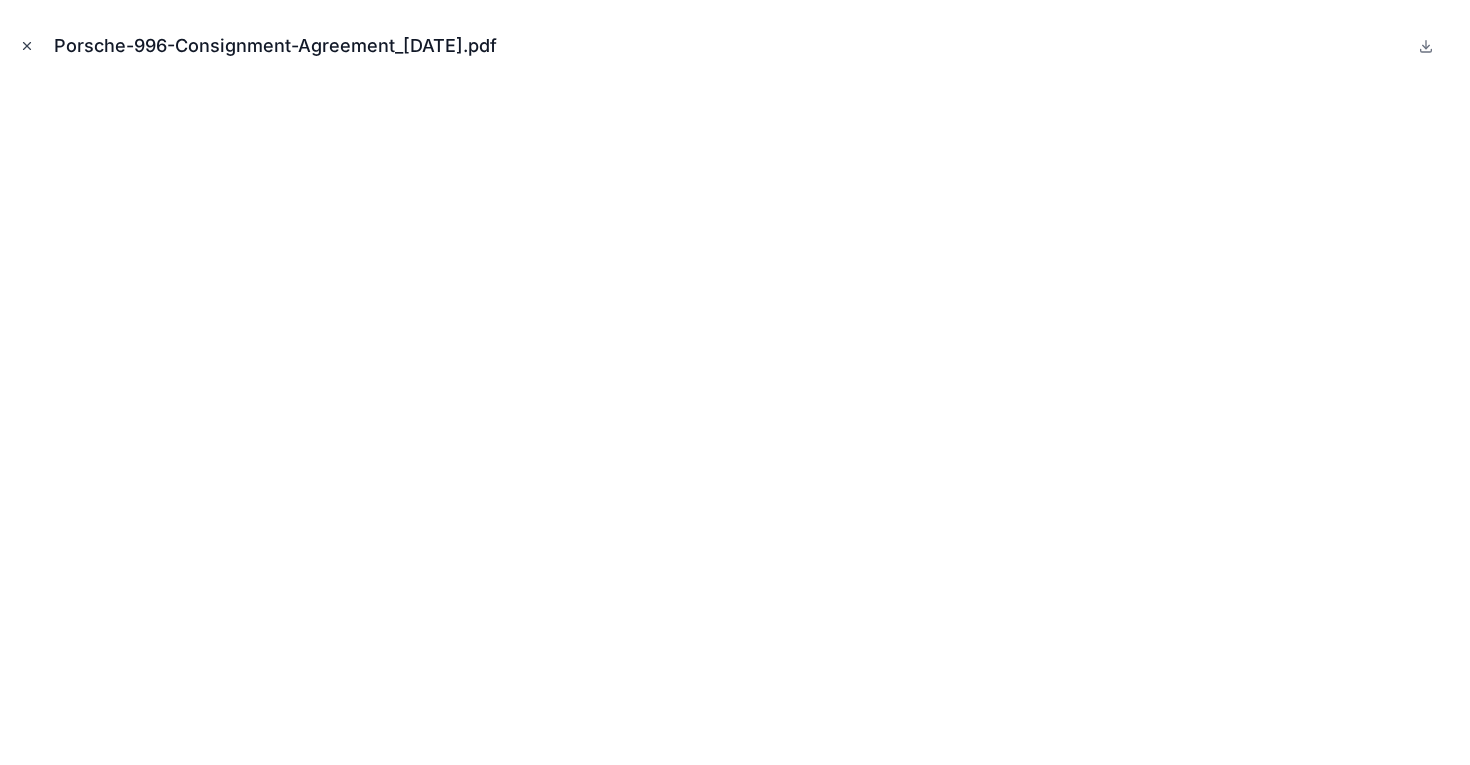 click 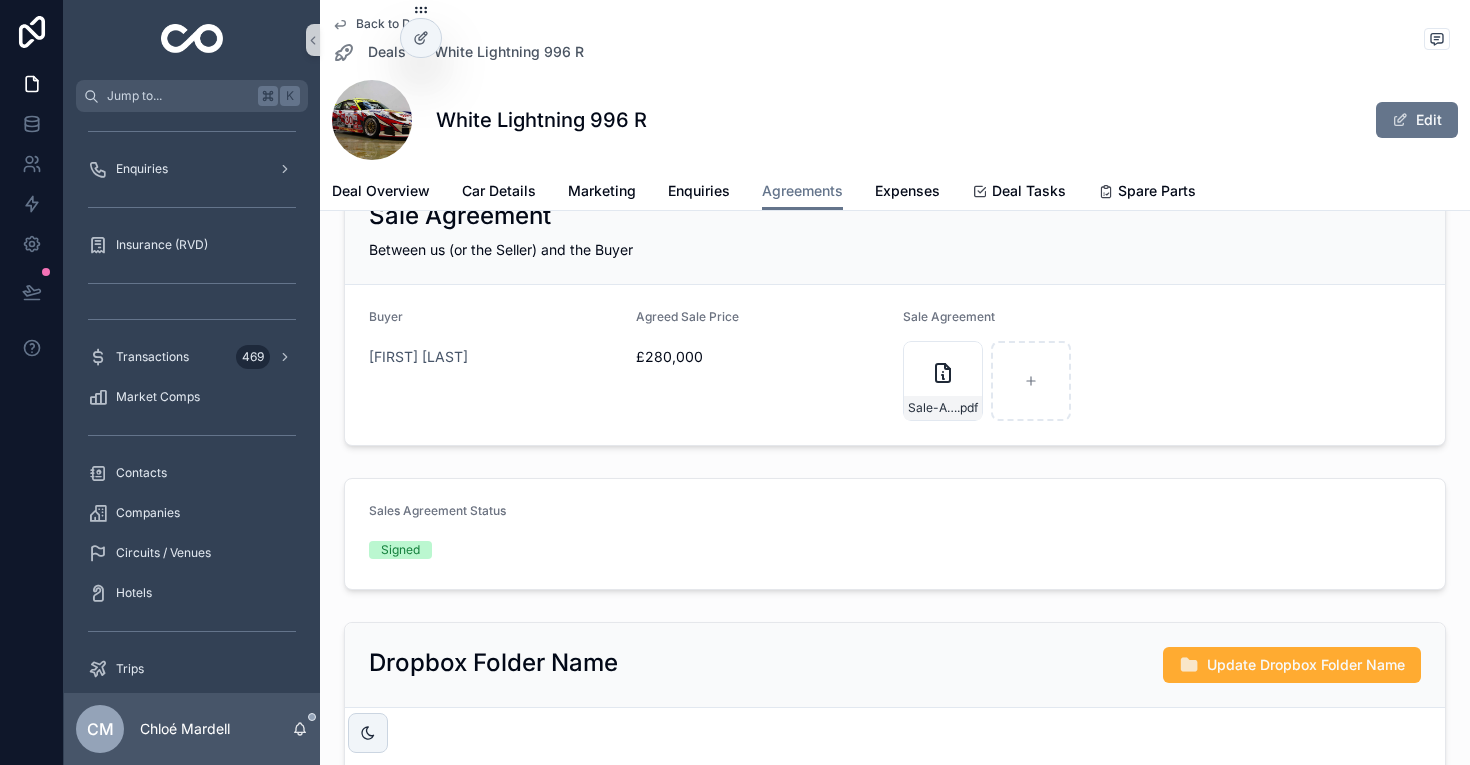 scroll, scrollTop: 836, scrollLeft: 0, axis: vertical 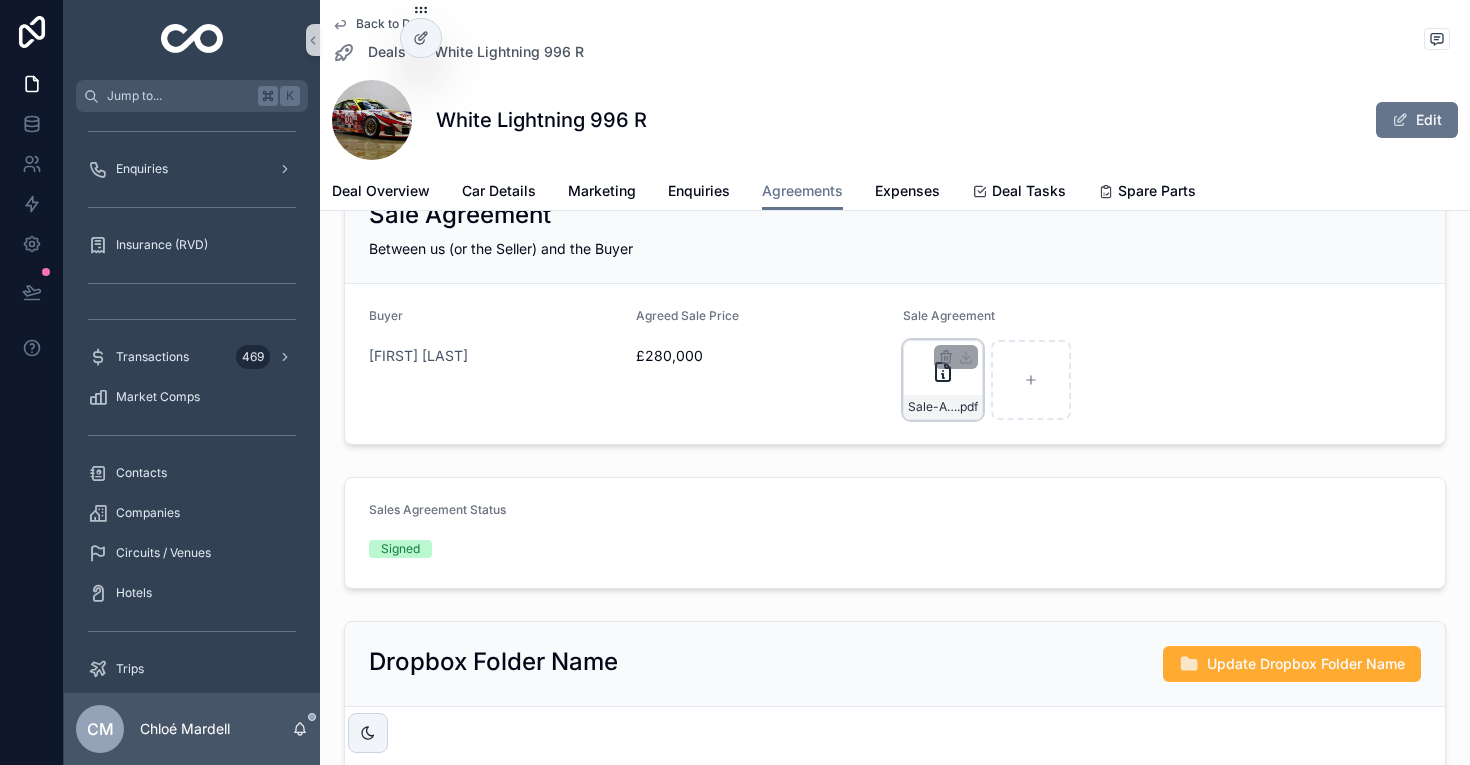 click on "Sale-Agreement-Contract_Porsche-911-996-GT3-R_[DATE] .pdf" at bounding box center [943, 380] 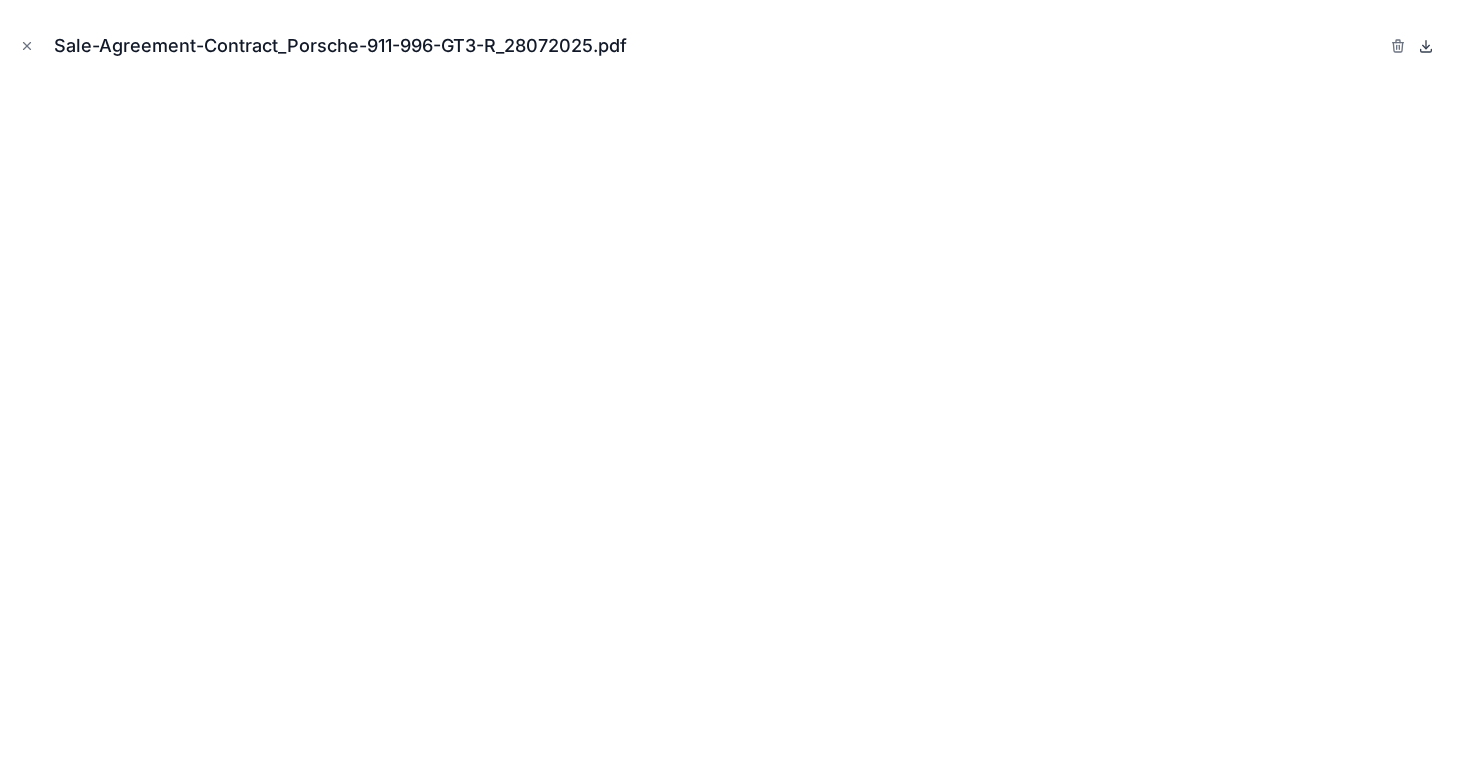 click 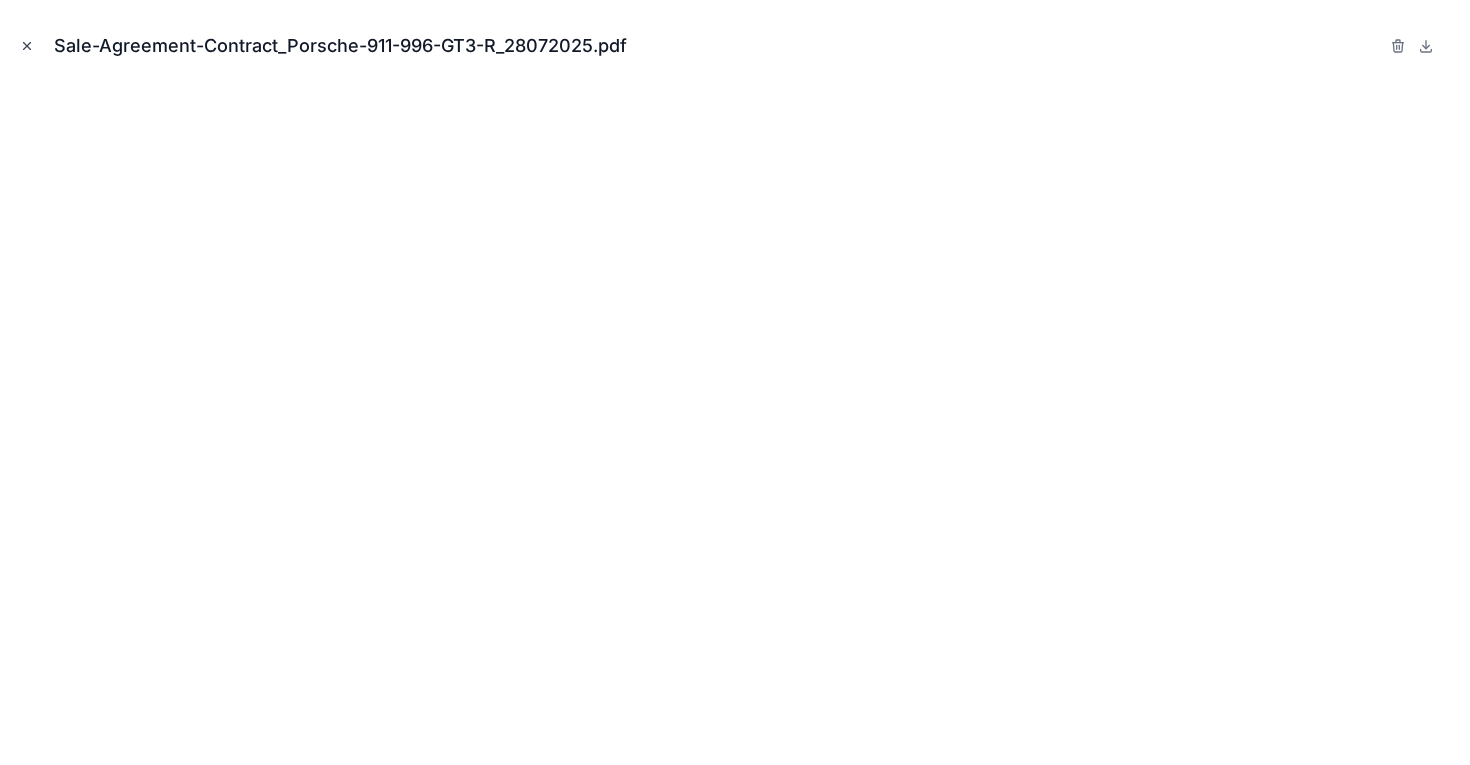 click 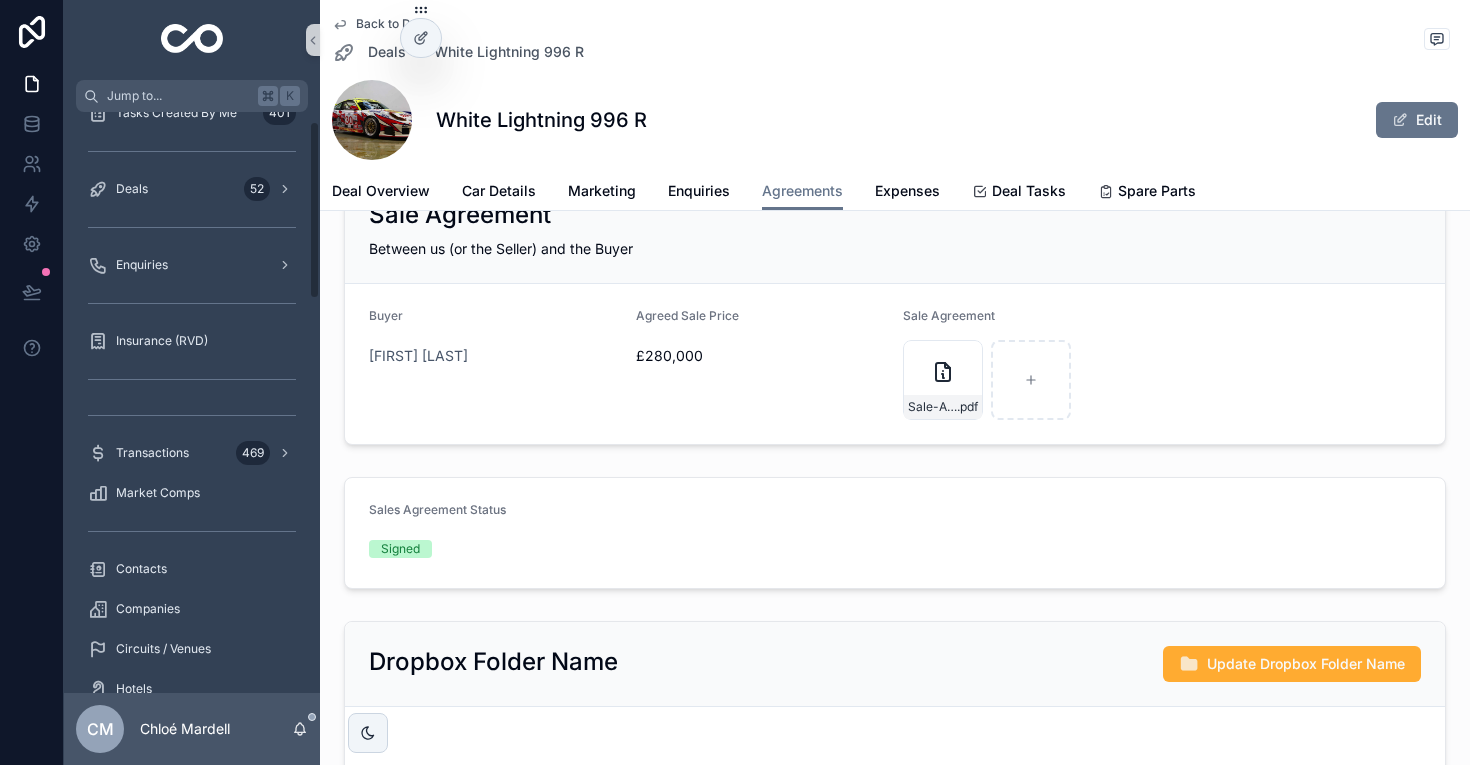 scroll, scrollTop: 0, scrollLeft: 0, axis: both 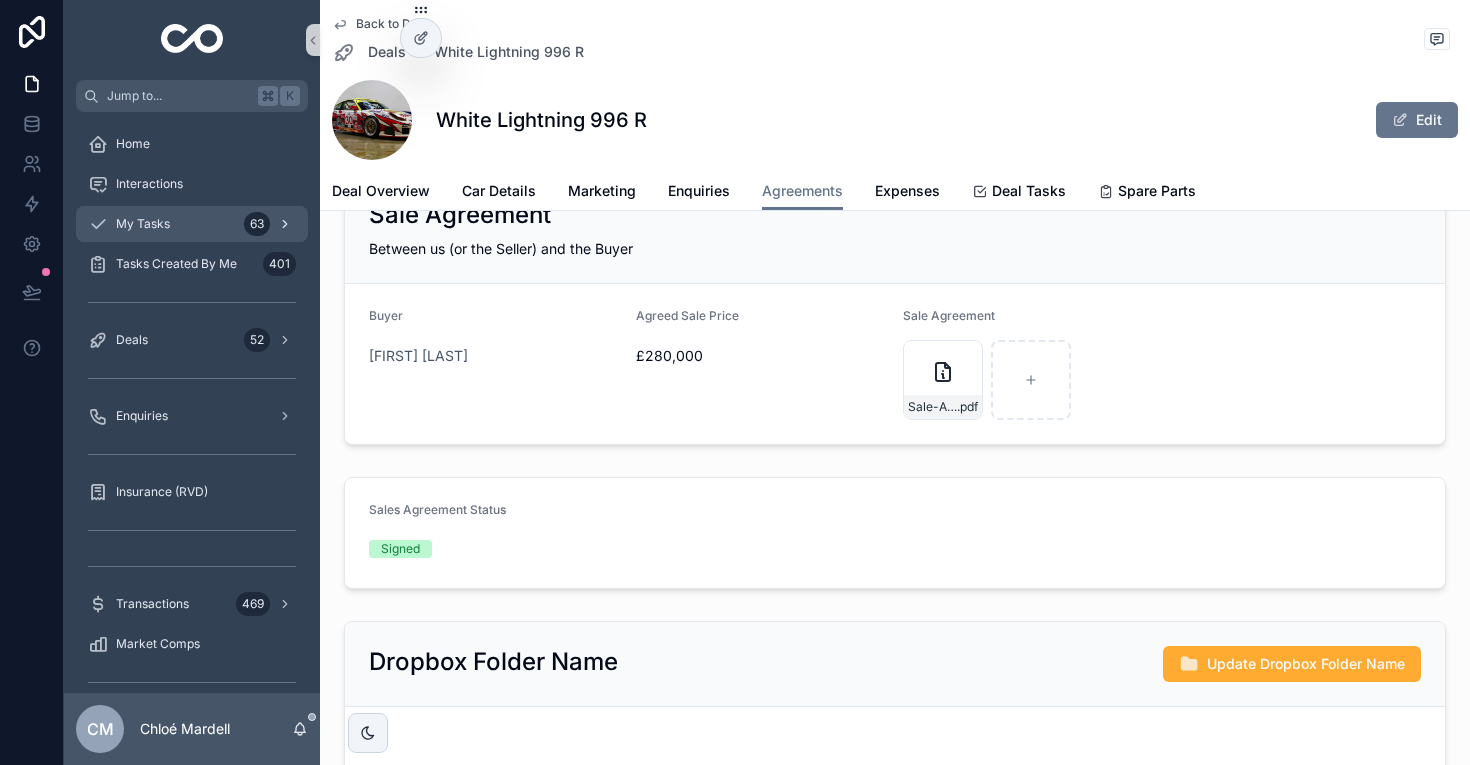 click on "My Tasks 63" at bounding box center [192, 224] 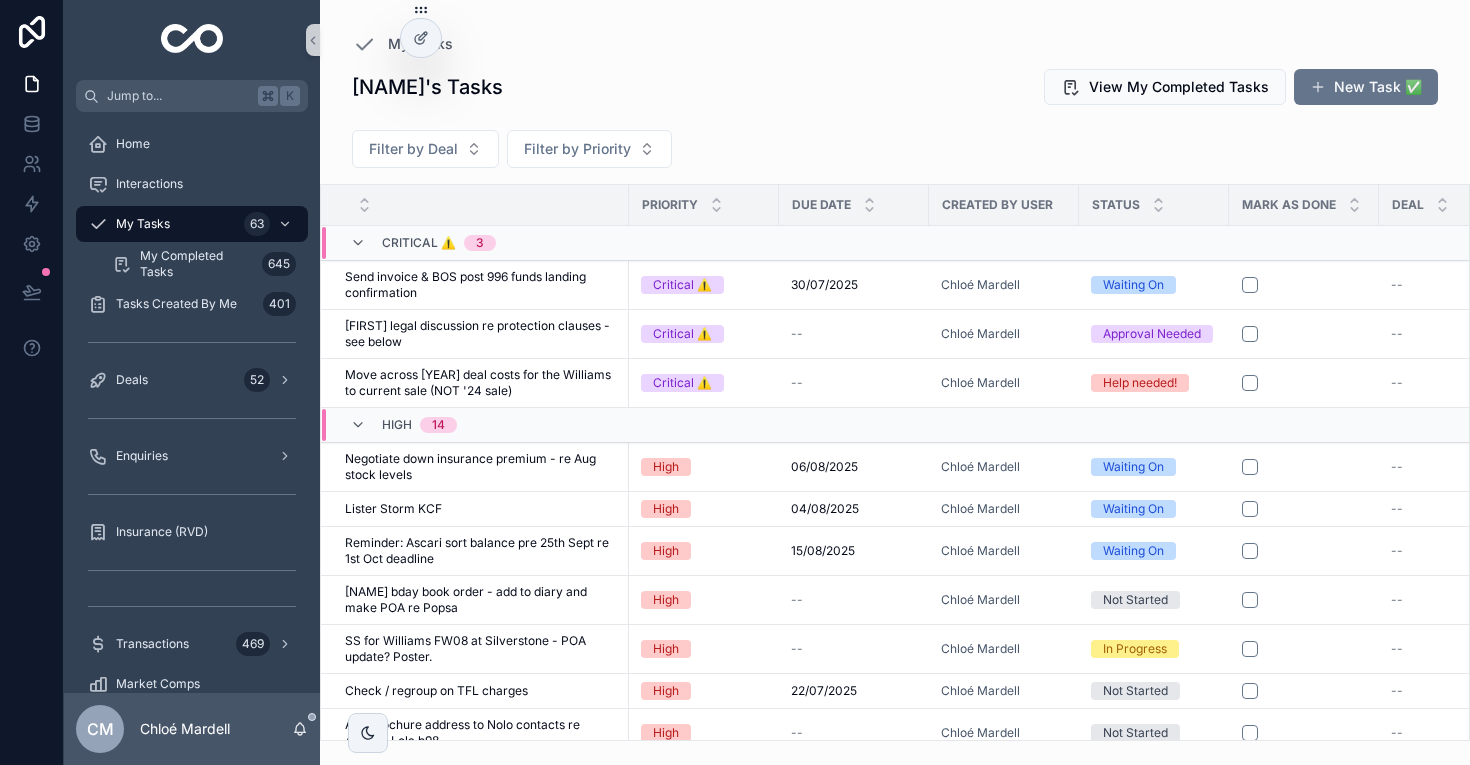 scroll, scrollTop: 0, scrollLeft: 0, axis: both 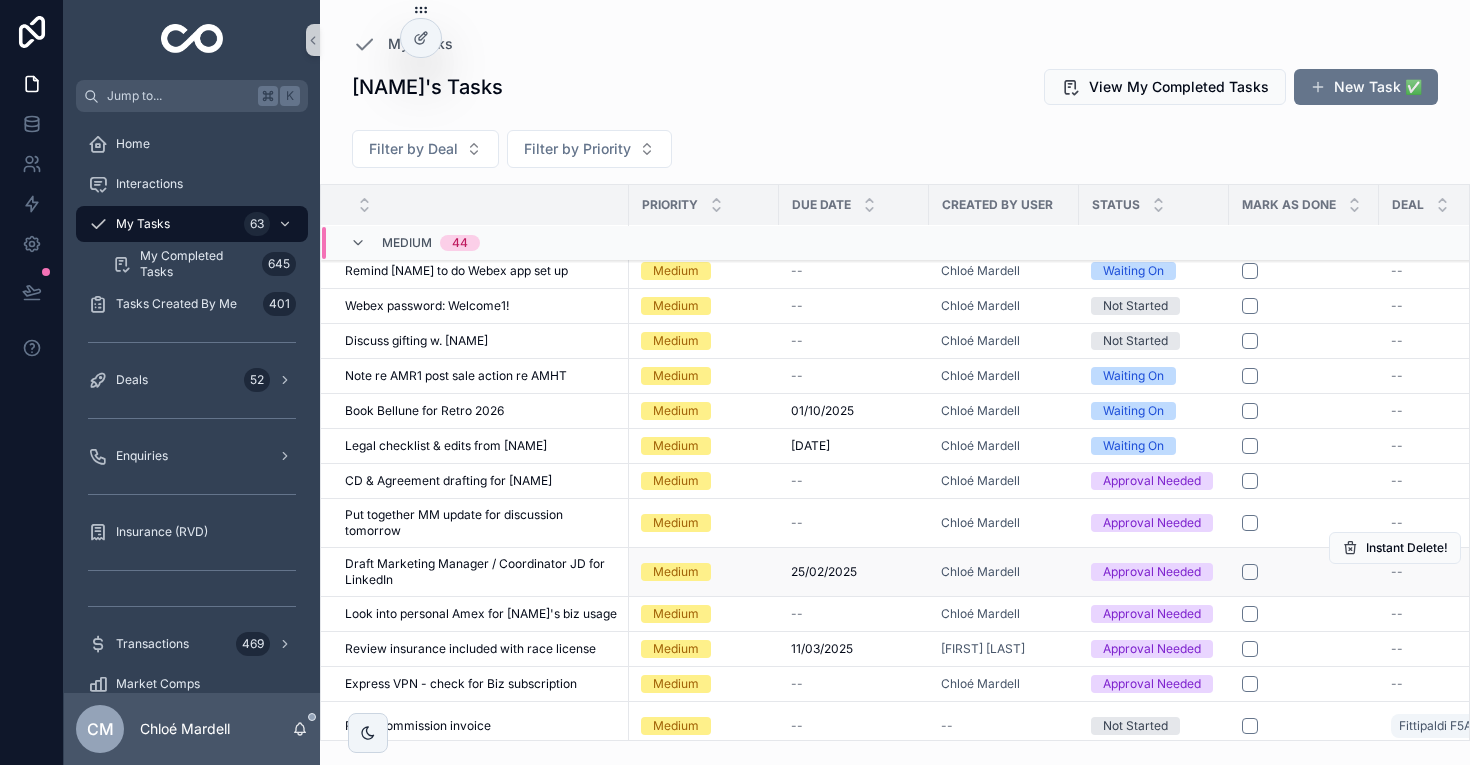 click on "Draft Marketing Manager / Coordinator JD for LinkedIn" at bounding box center (481, 572) 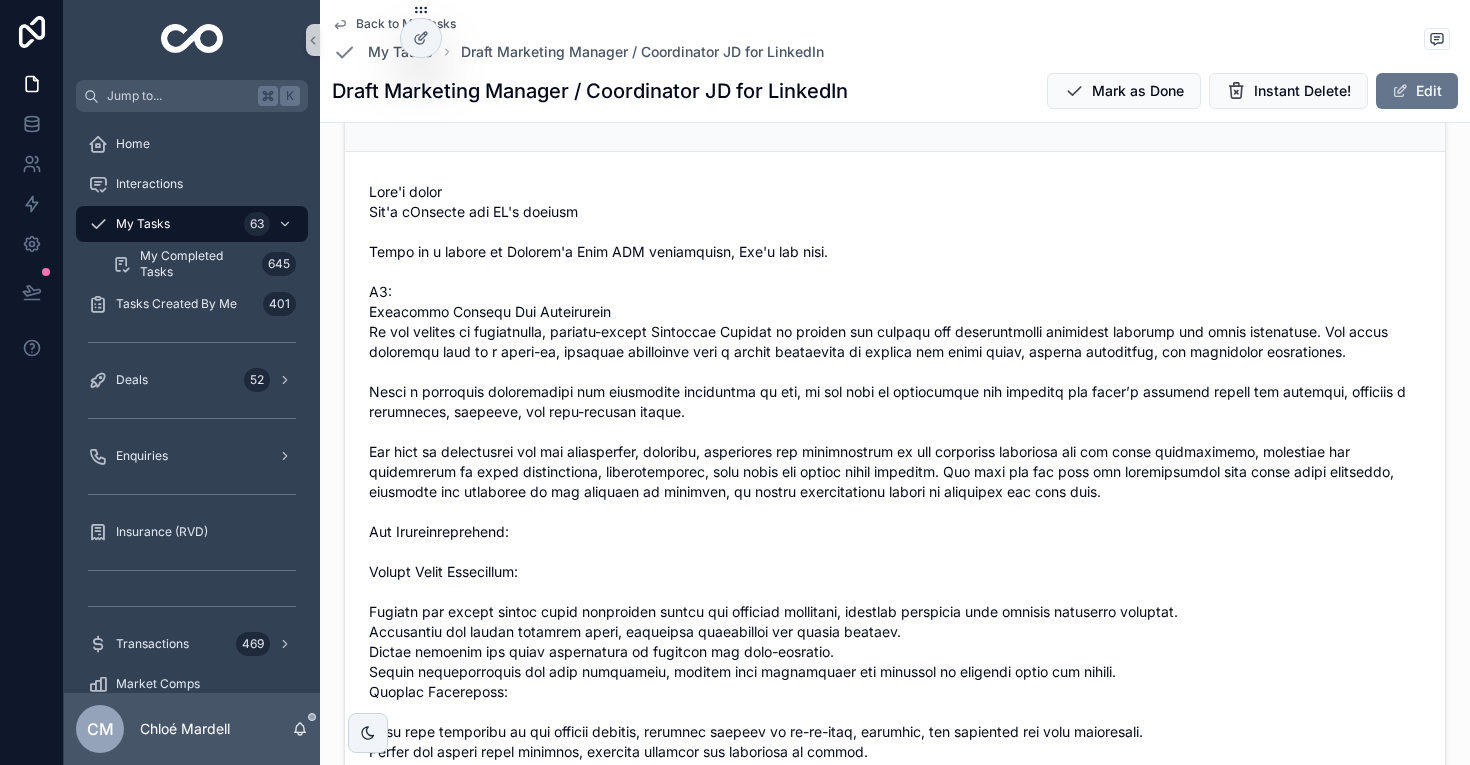 scroll, scrollTop: 329, scrollLeft: 0, axis: vertical 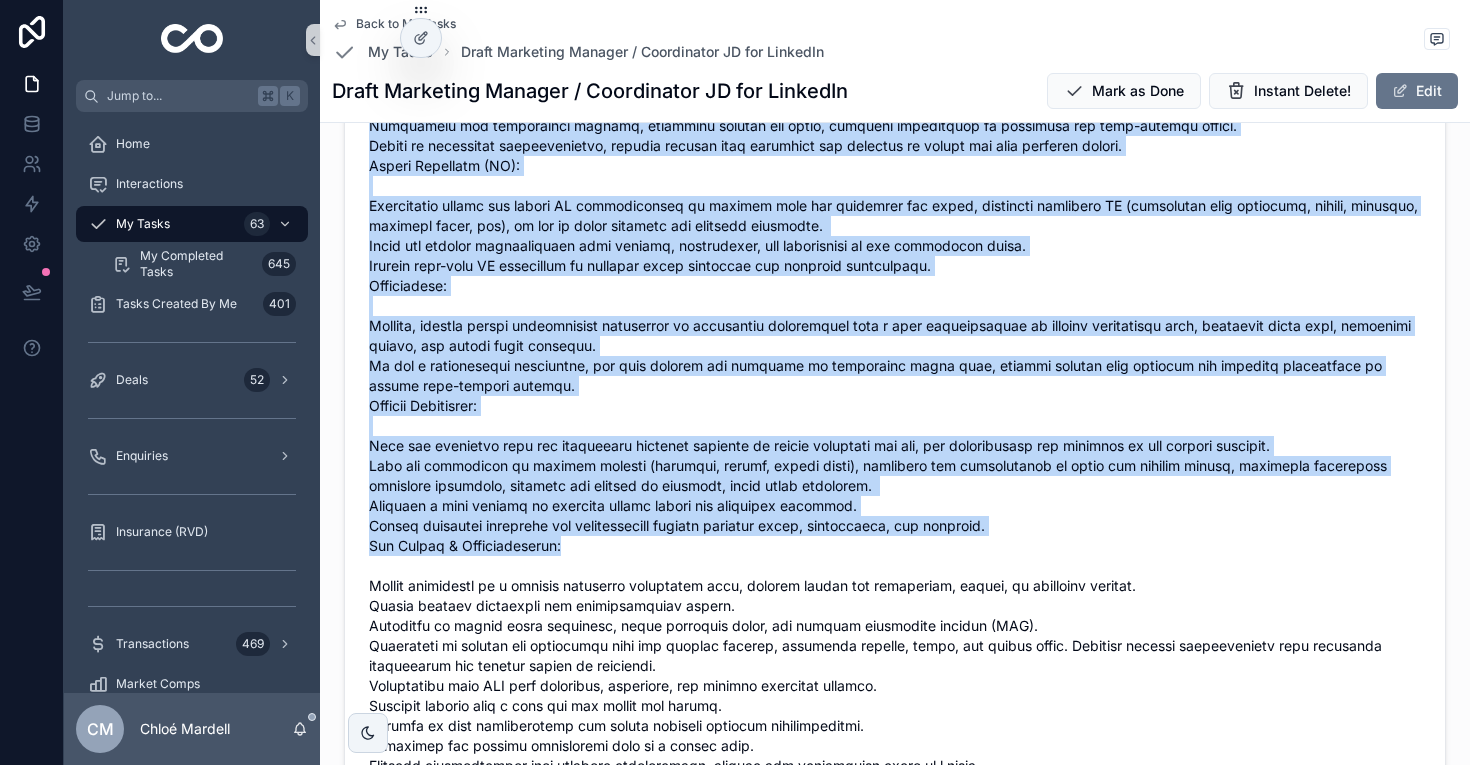 drag, startPoint x: 362, startPoint y: 291, endPoint x: 722, endPoint y: 569, distance: 454.84503 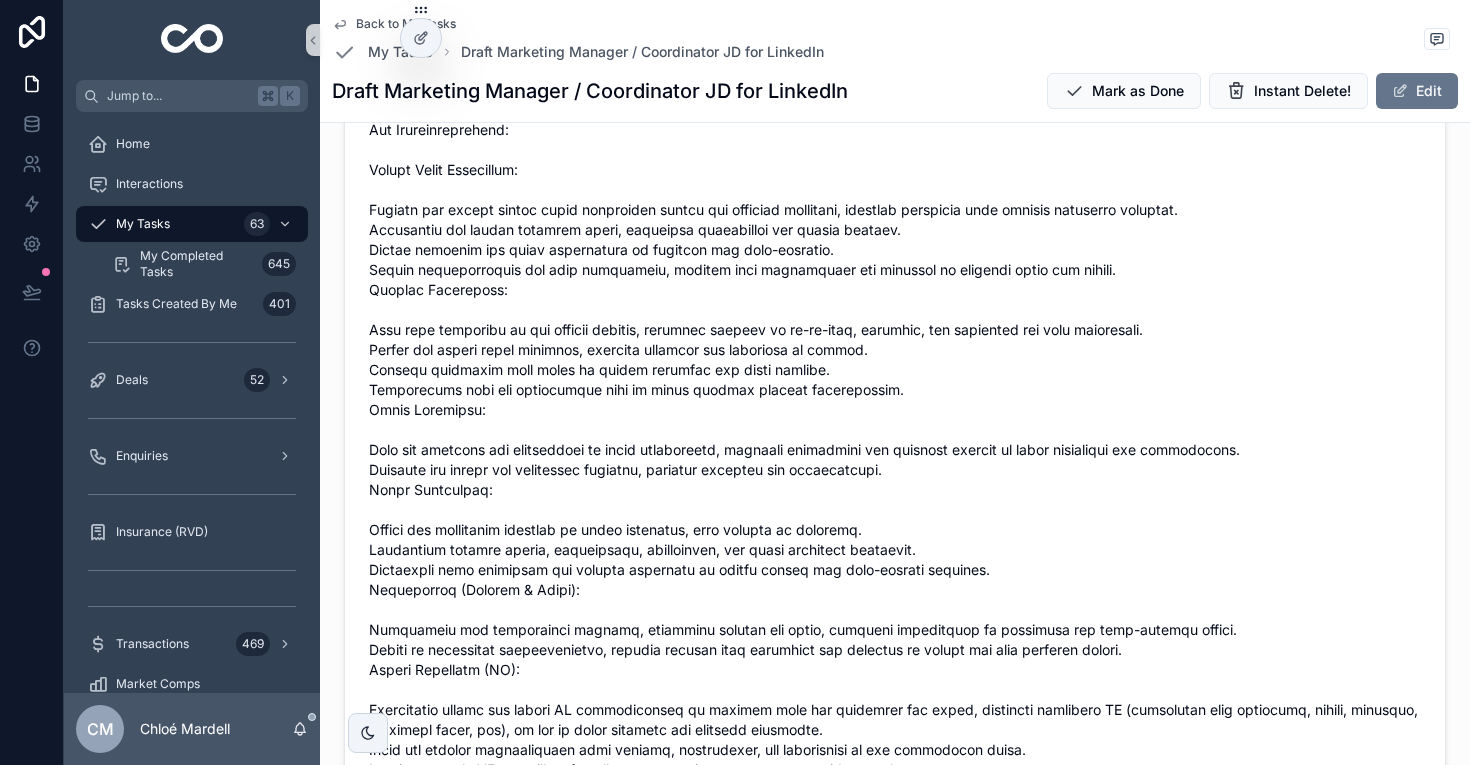scroll, scrollTop: 733, scrollLeft: 0, axis: vertical 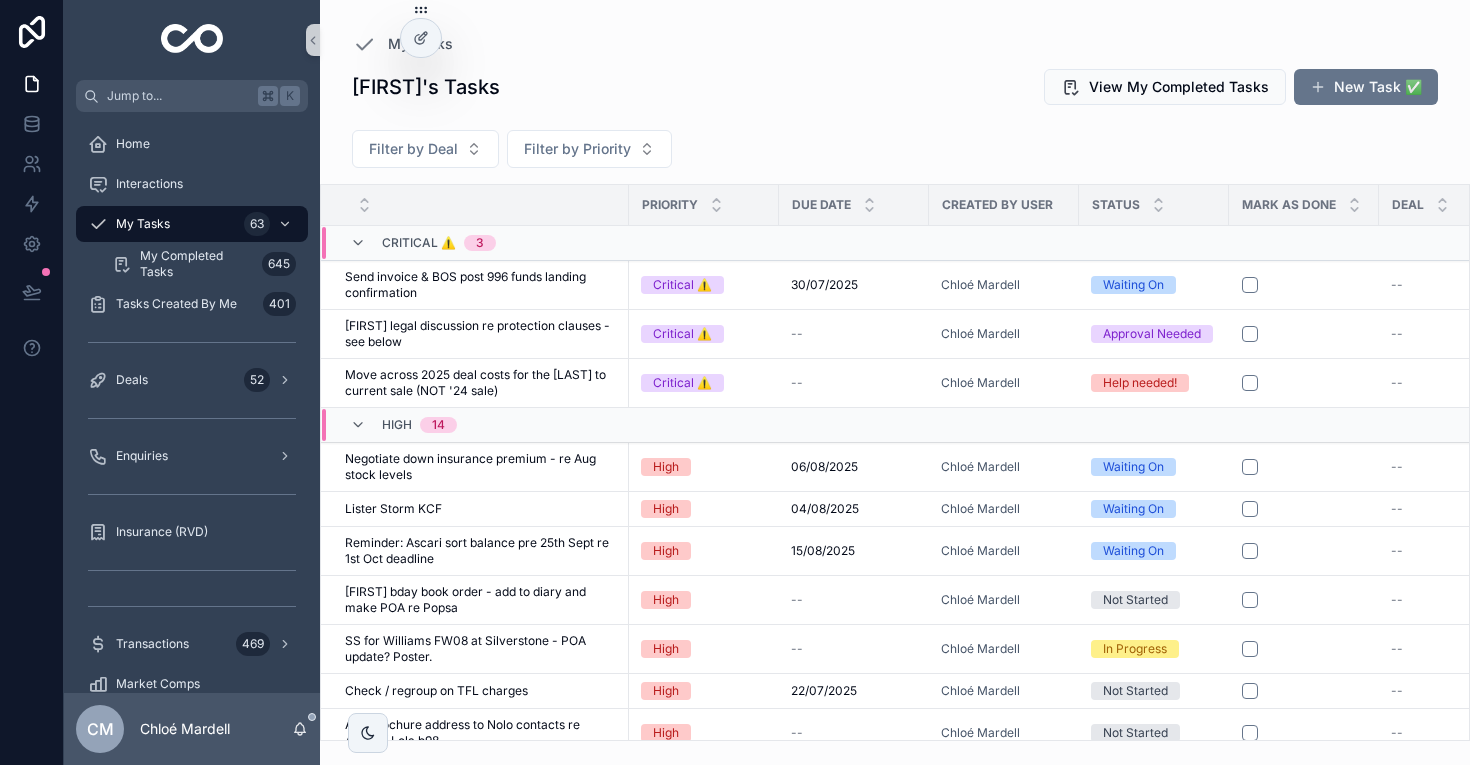 click on "Filter by Deal Filter by Priority" at bounding box center [895, 153] 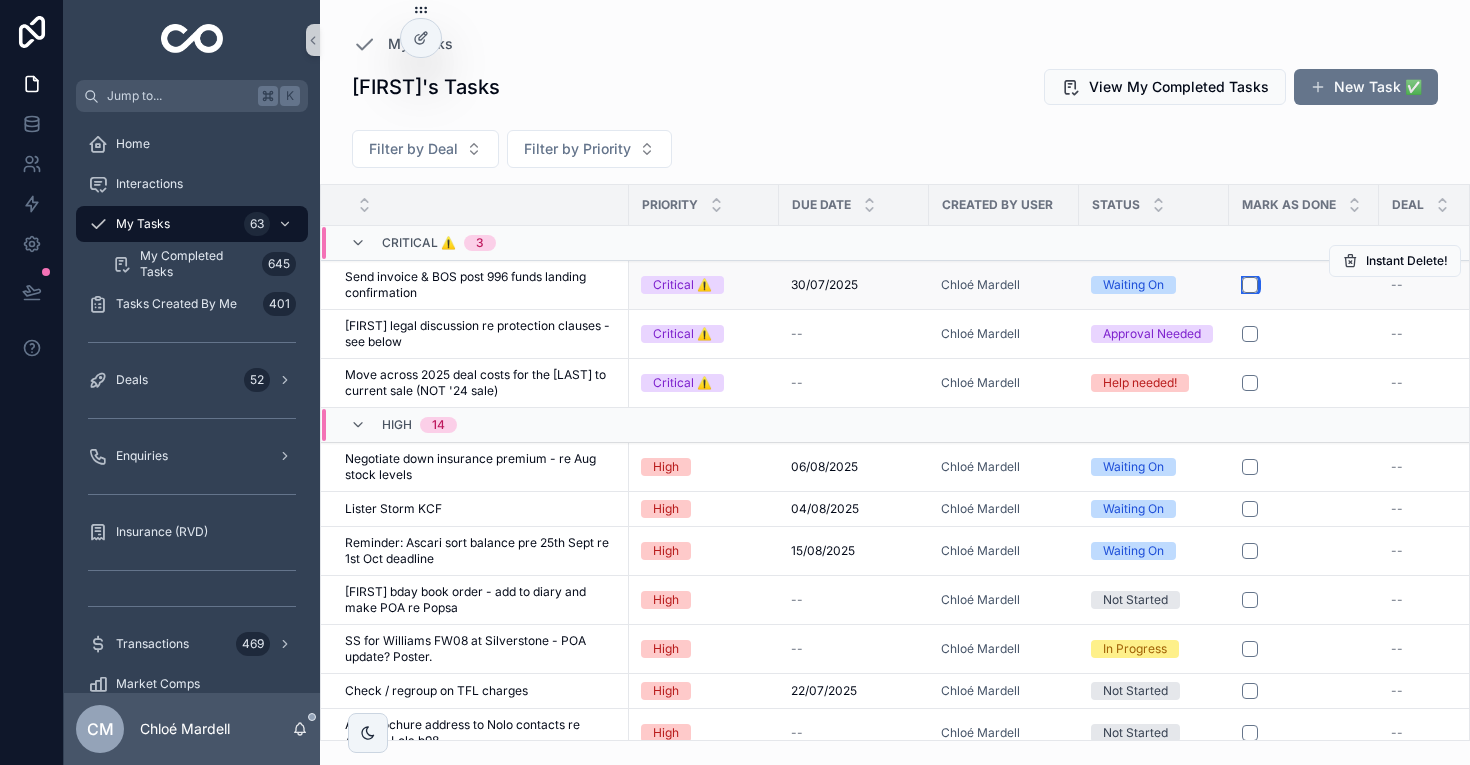 click at bounding box center [1250, 285] 